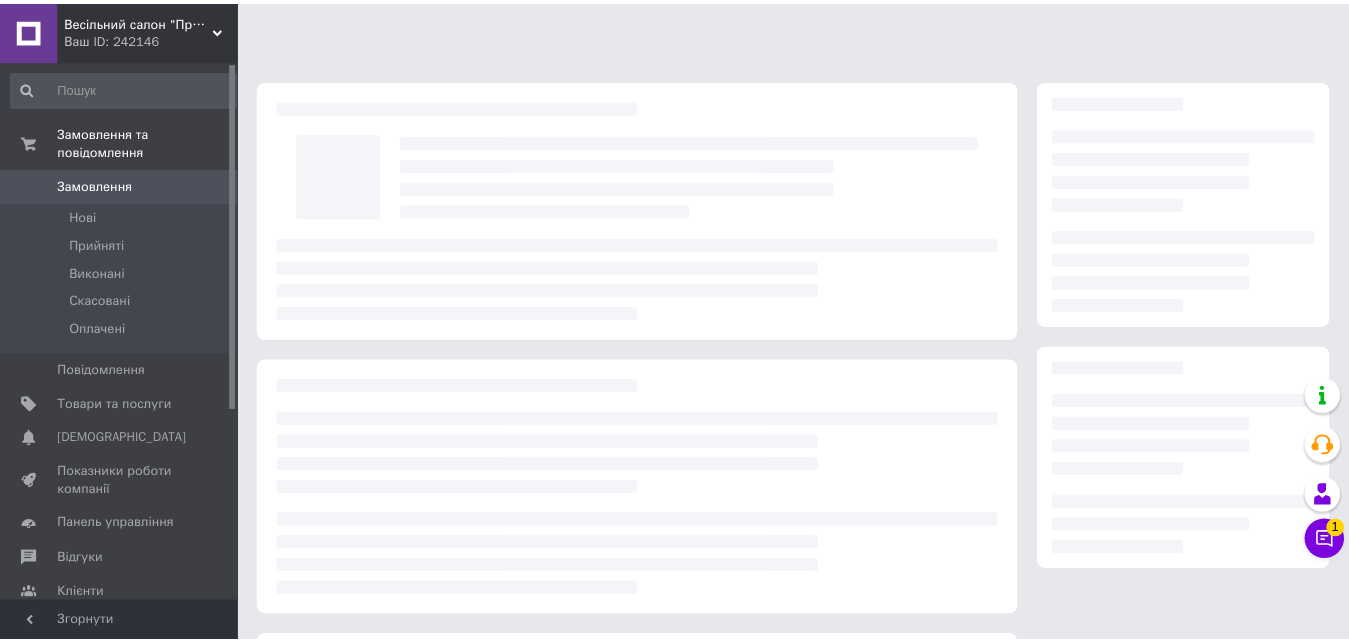scroll, scrollTop: 0, scrollLeft: 0, axis: both 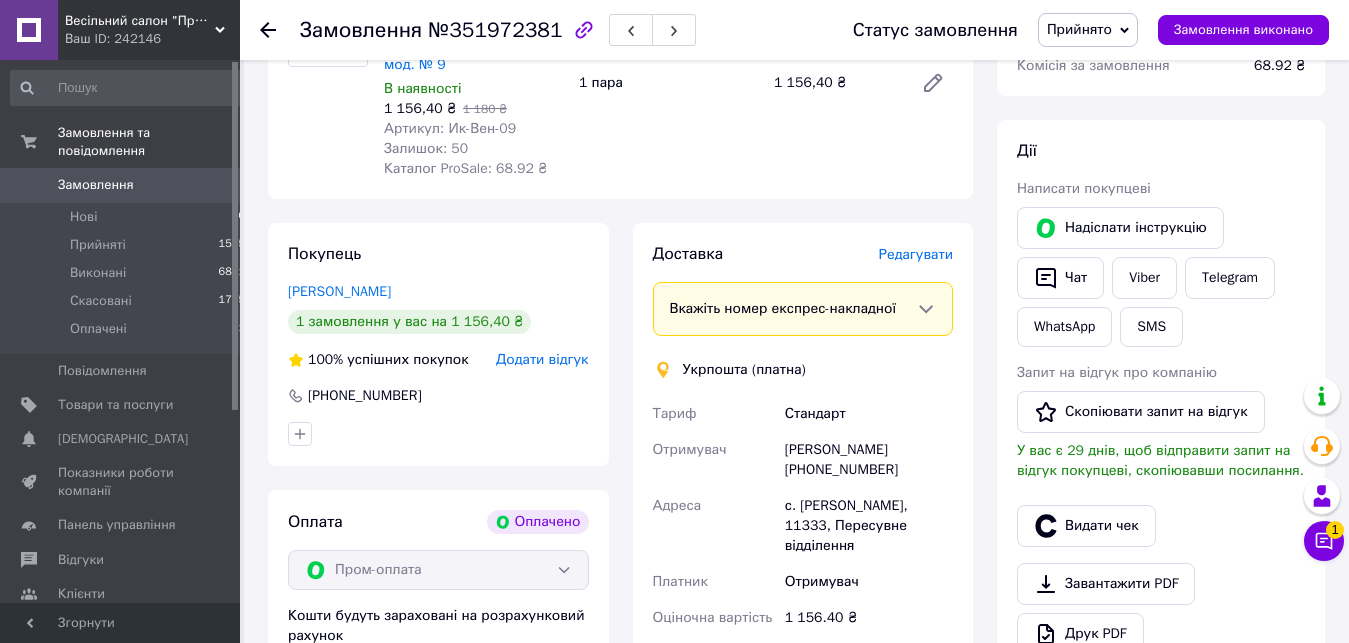 click on "Редагувати" at bounding box center (916, 254) 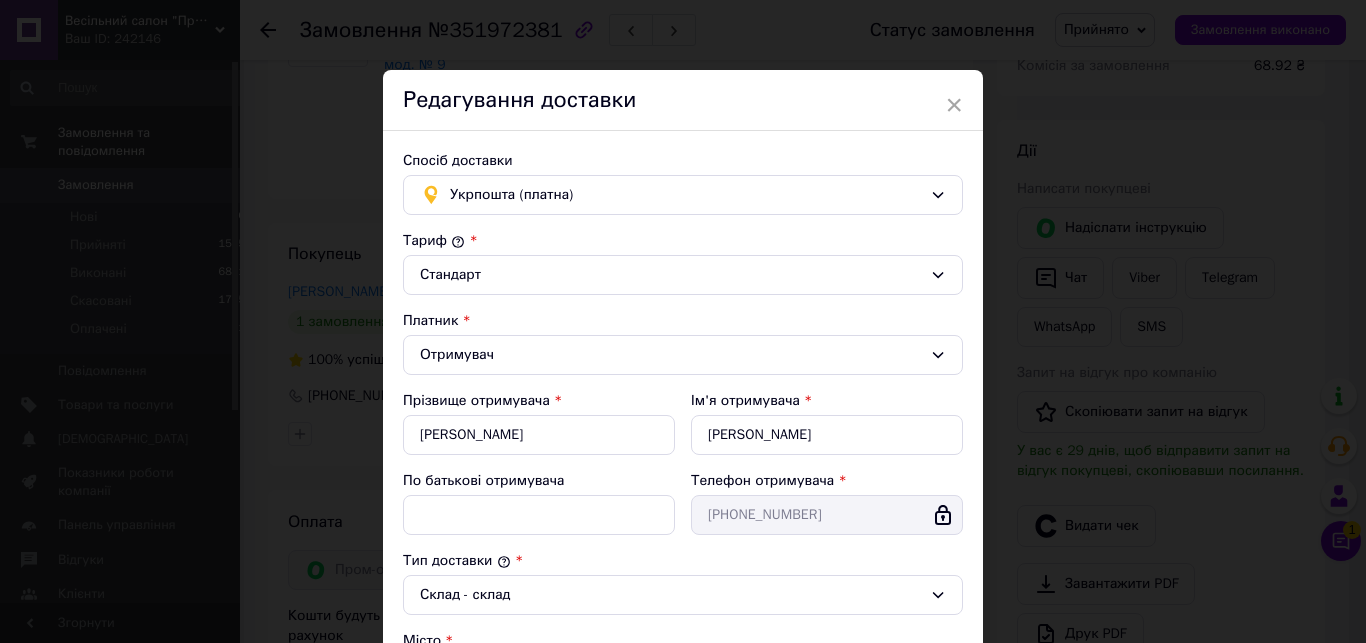 scroll, scrollTop: 608, scrollLeft: 0, axis: vertical 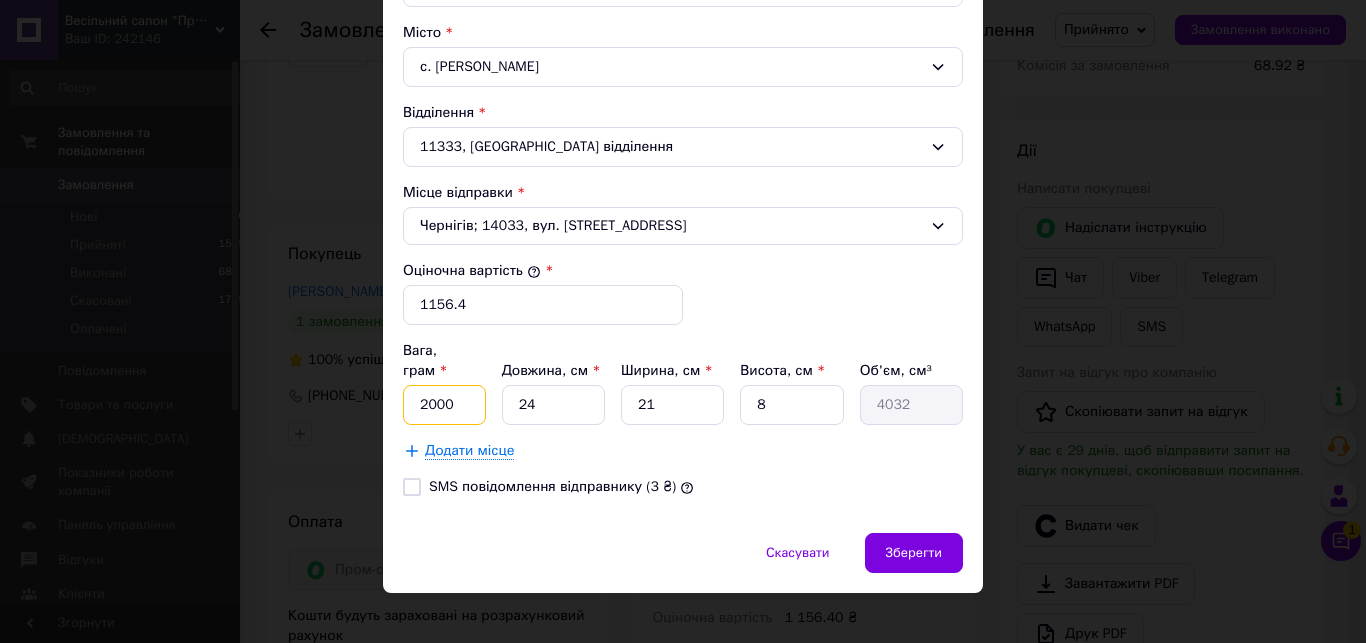 drag, startPoint x: 474, startPoint y: 383, endPoint x: 380, endPoint y: 375, distance: 94.33981 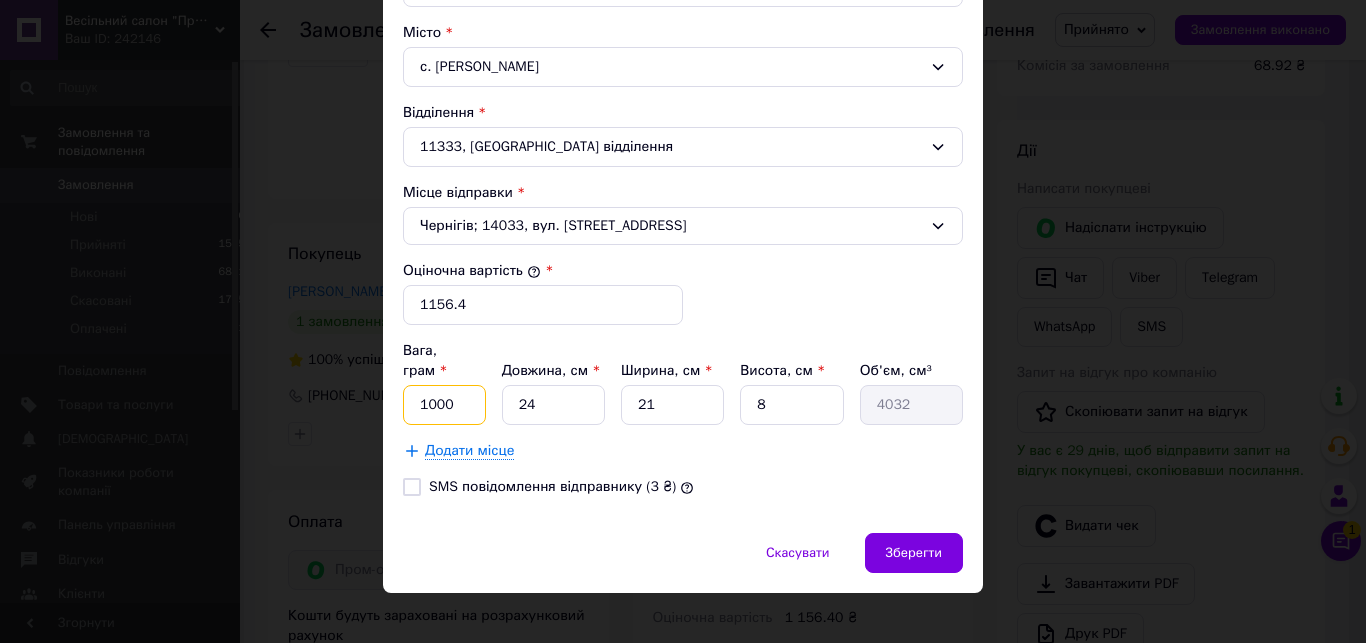 type on "1000" 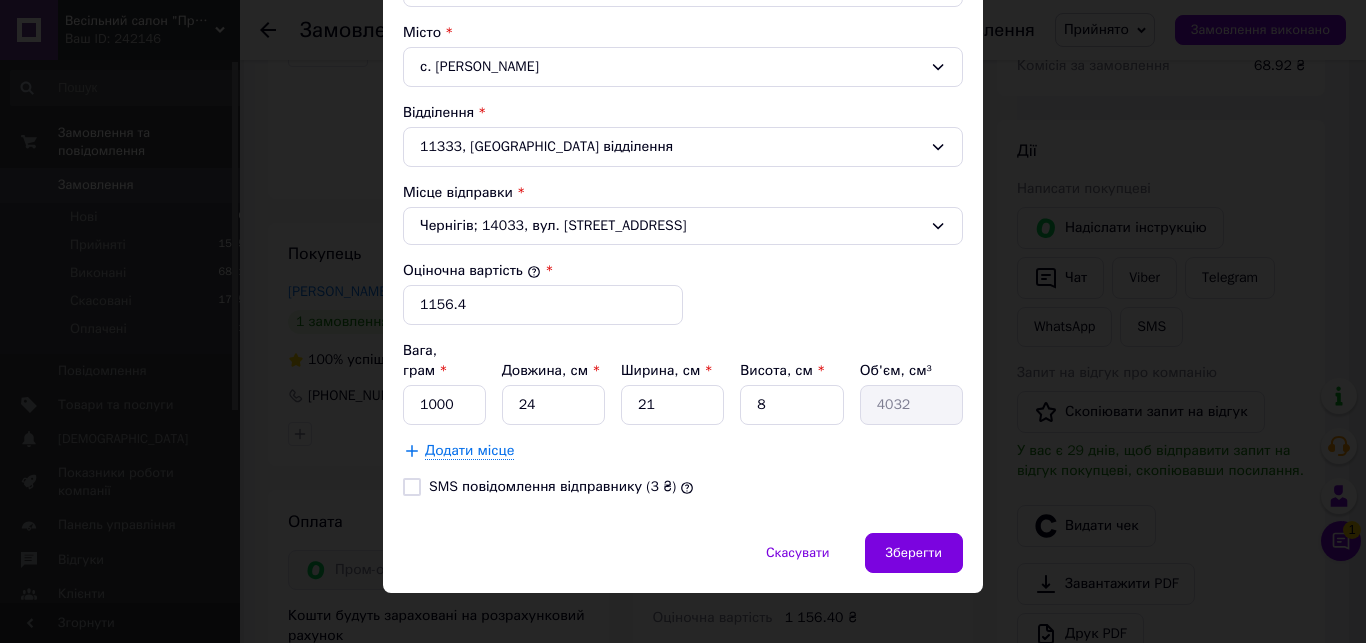 click on "× Редагування доставки Спосіб доставки Укрпошта (платна) Тариф     * [PERSON_NAME]   * Отримувач Прізвище отримувача   * [PERSON_NAME] Ім'я отримувача   * [PERSON_NAME] батькові отримувача Телефон отримувача   * [PHONE_NUMBER] Тип доставки     * Склад - склад Місто с. Путиловичі Відділення 11333, Пересувне відділення Місце відправки   * Чернігів; 14033, вул. Мстиславська, 173 Оціночна вартість     * 1156.4 Вага, грам   * 1000 Довжина, см   * 24 Ширина, см   * 21 Висота, см   * 8 Об'єм, см³ 4032 Додати місце SMS повідомлення відправнику (3 ₴)   Скасувати   Зберегти" at bounding box center [683, 27] 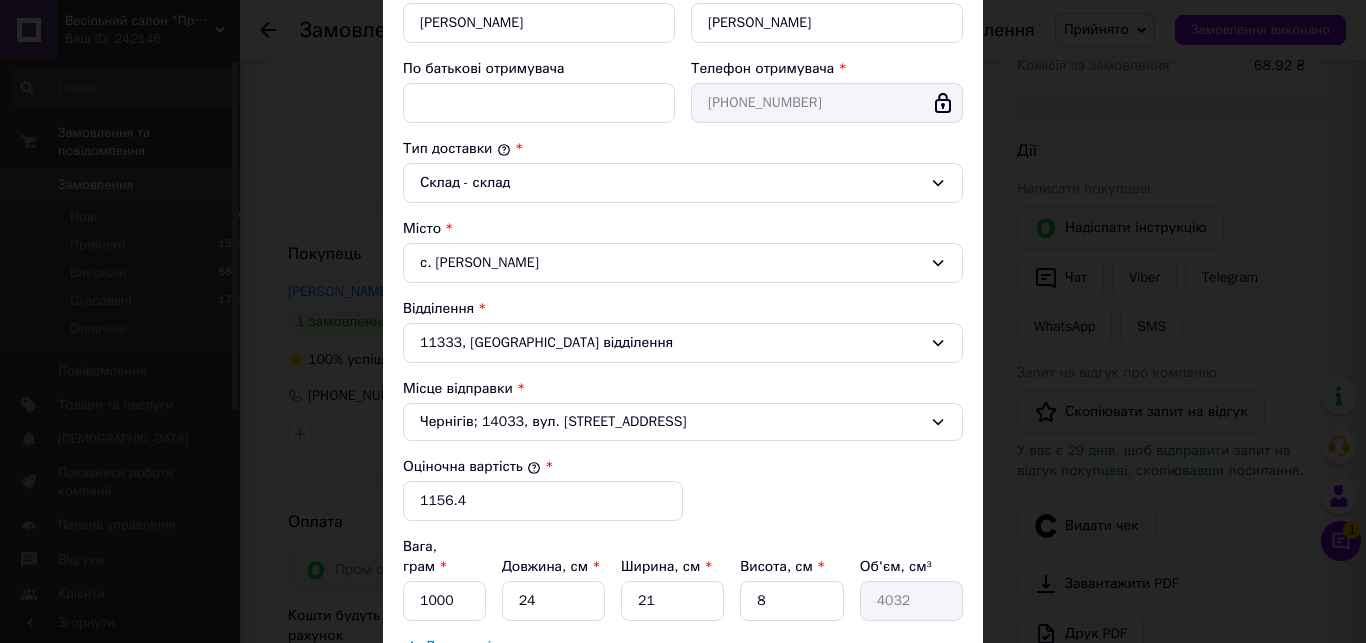 scroll, scrollTop: 380, scrollLeft: 0, axis: vertical 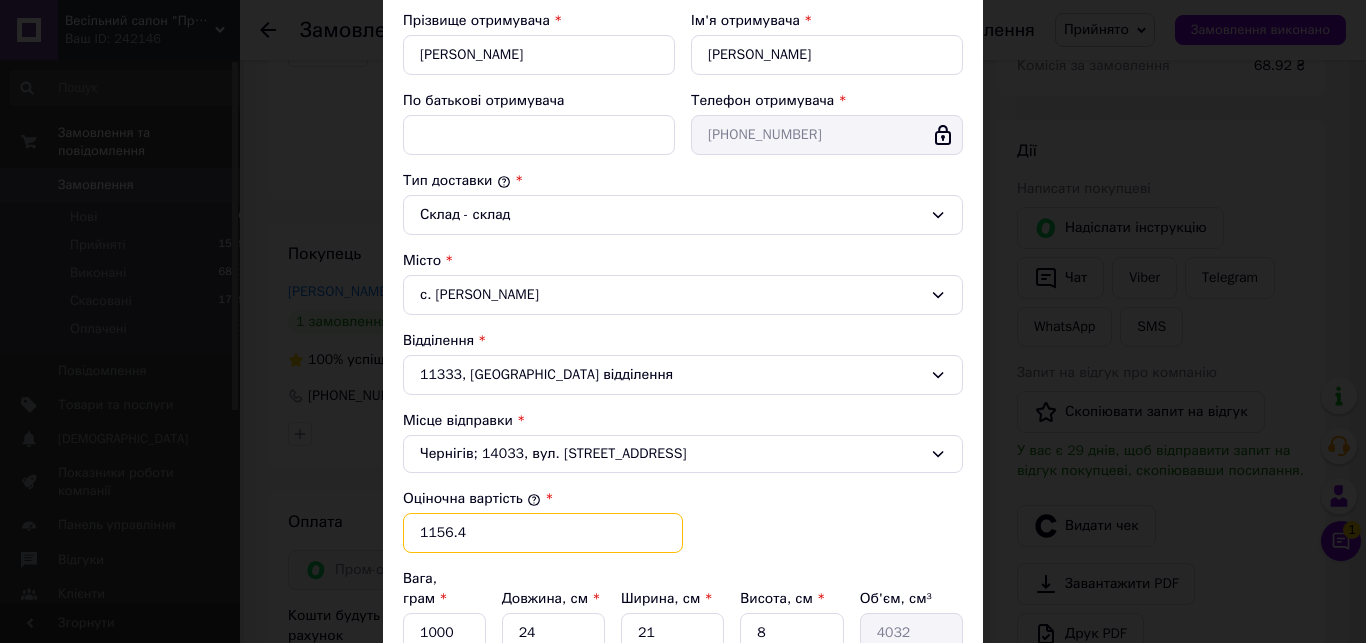 drag, startPoint x: 456, startPoint y: 527, endPoint x: 378, endPoint y: 527, distance: 78 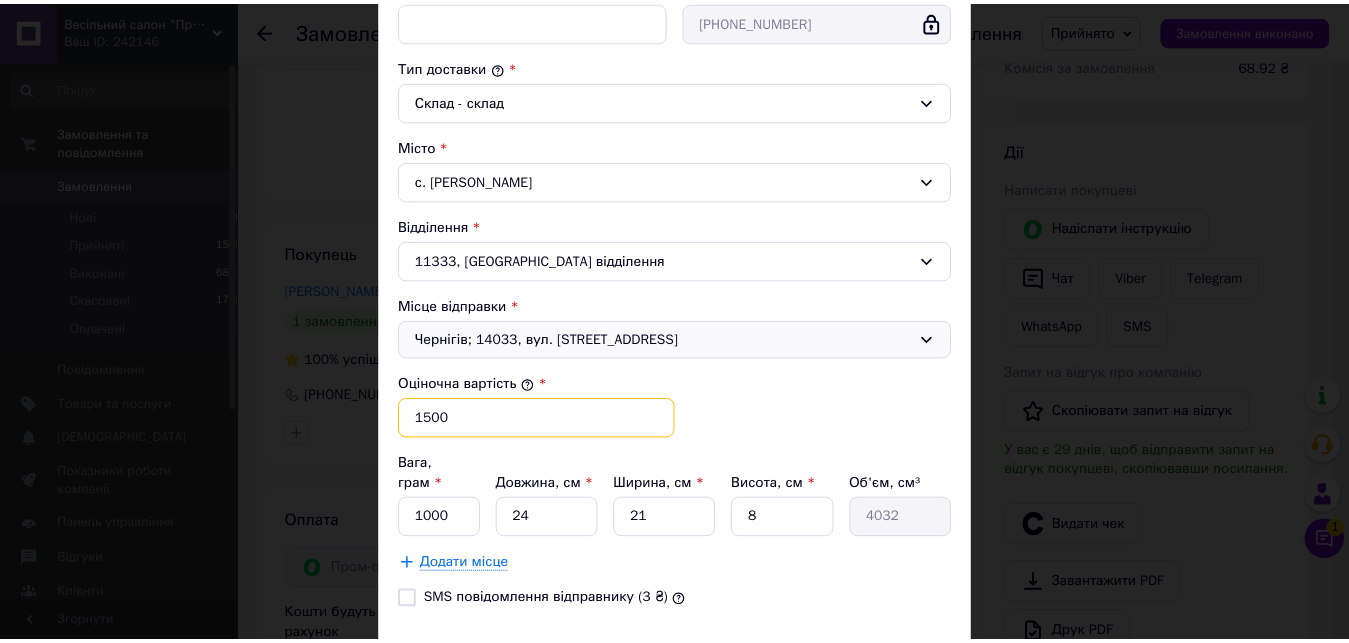 scroll, scrollTop: 608, scrollLeft: 0, axis: vertical 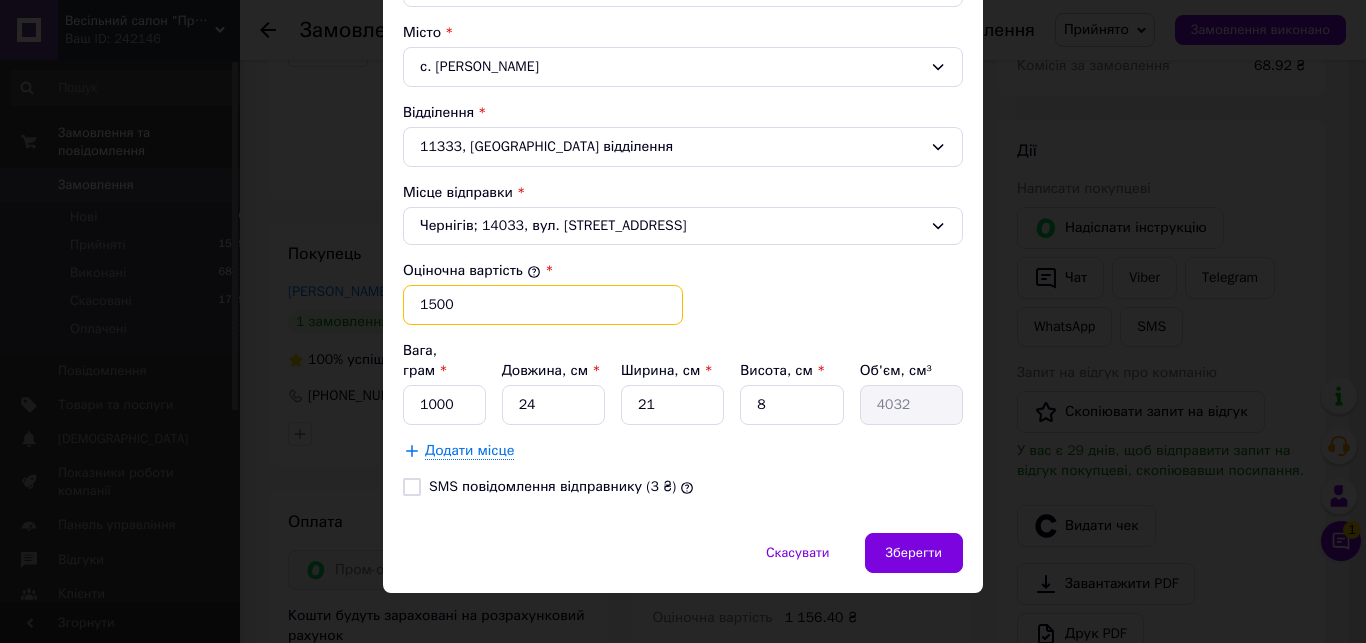 type on "1500" 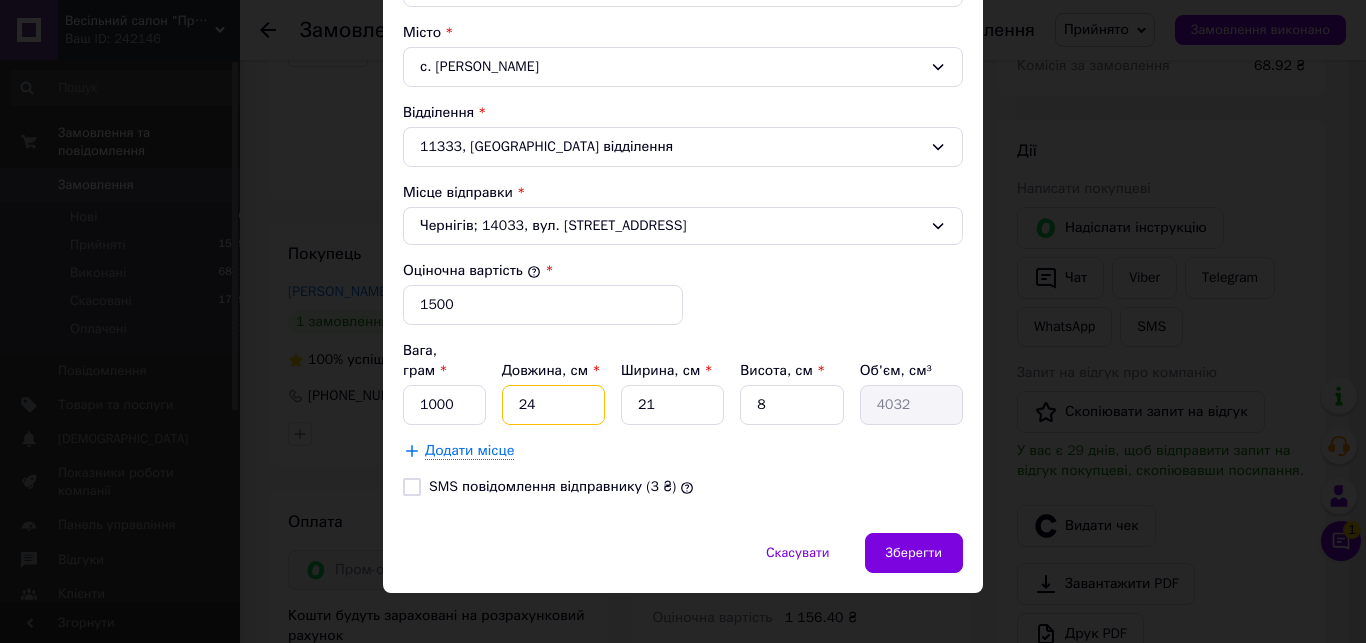 click on "24" at bounding box center (553, 405) 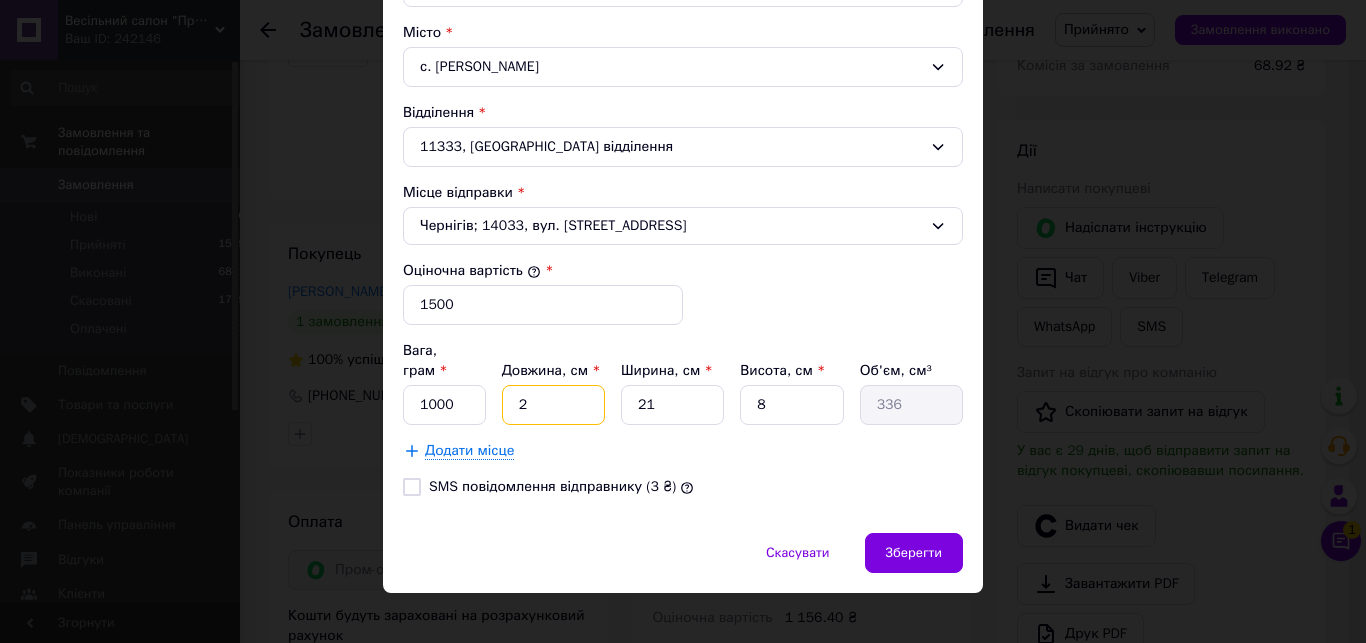type on "25" 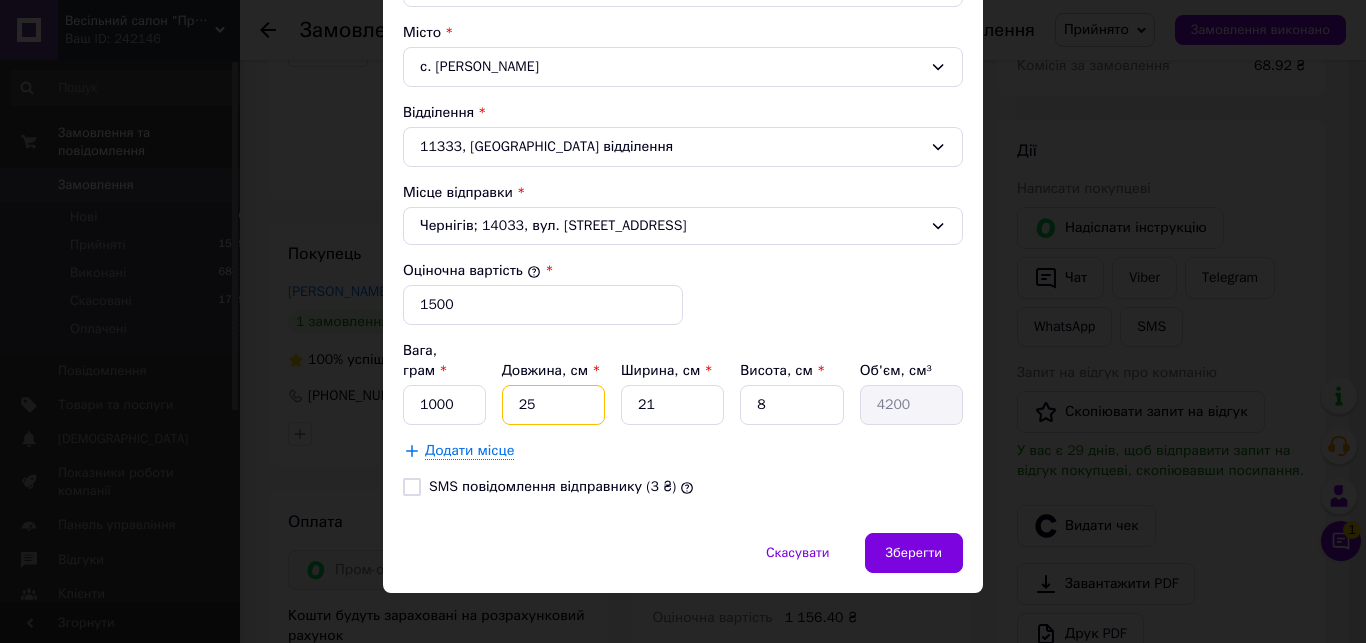 type on "25" 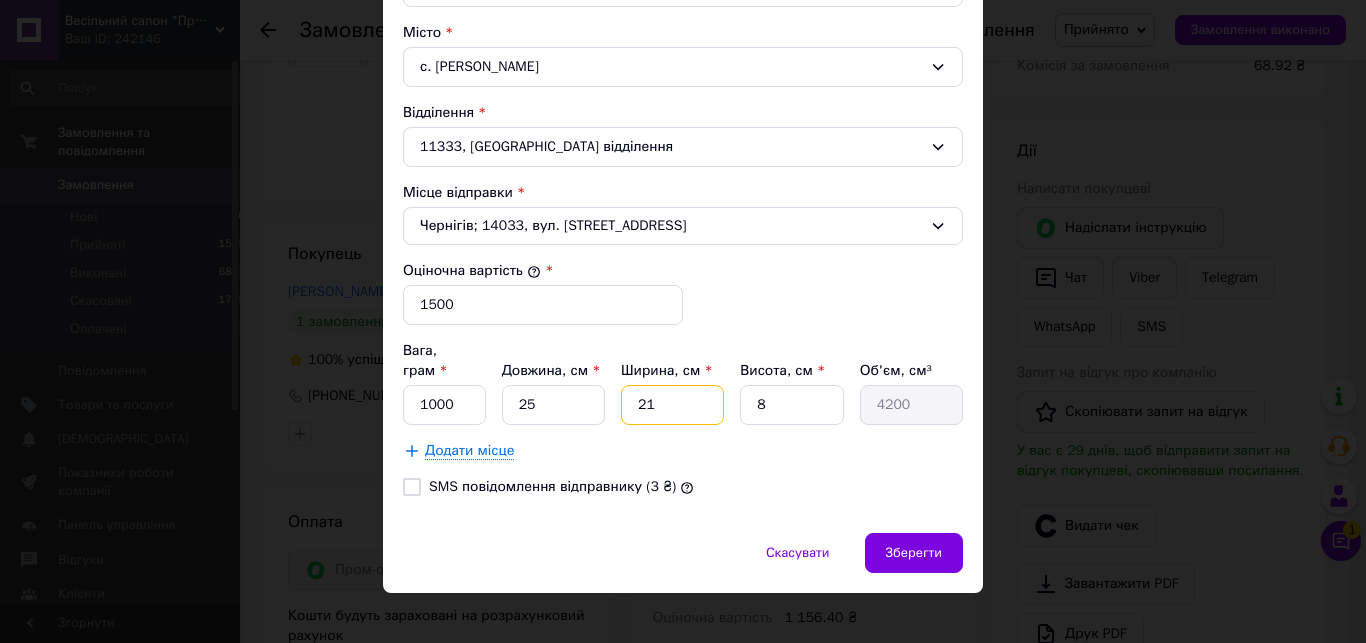 type on "2" 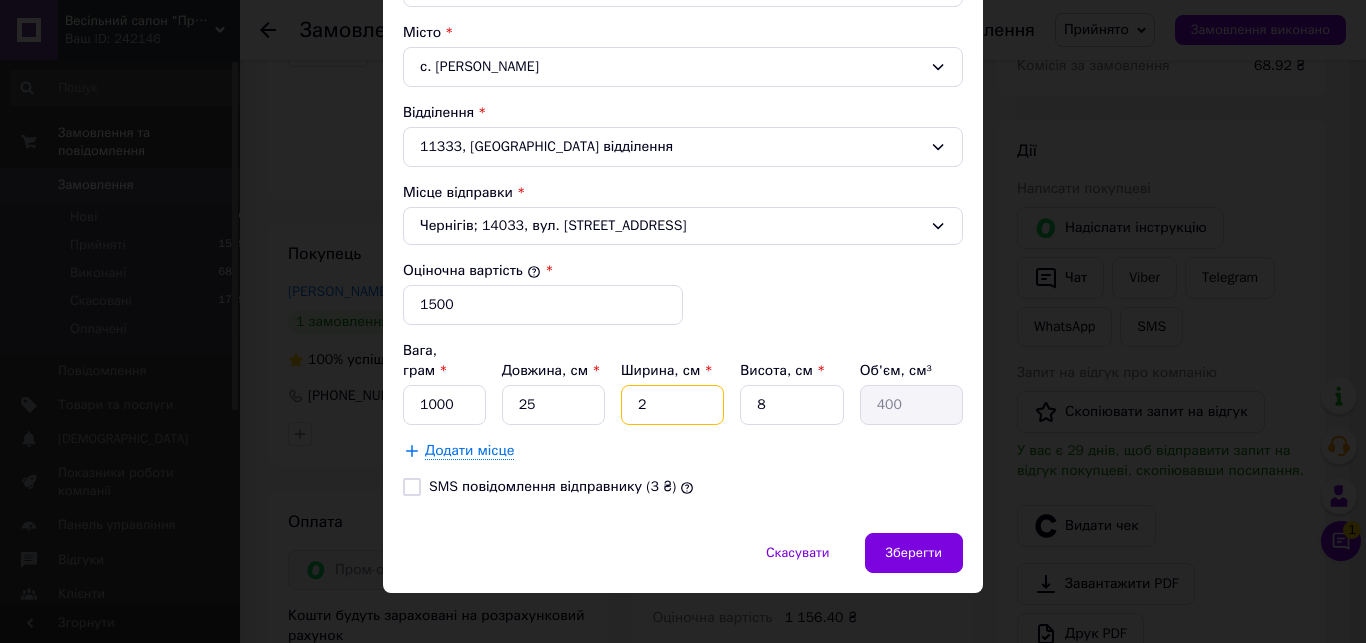 type on "22" 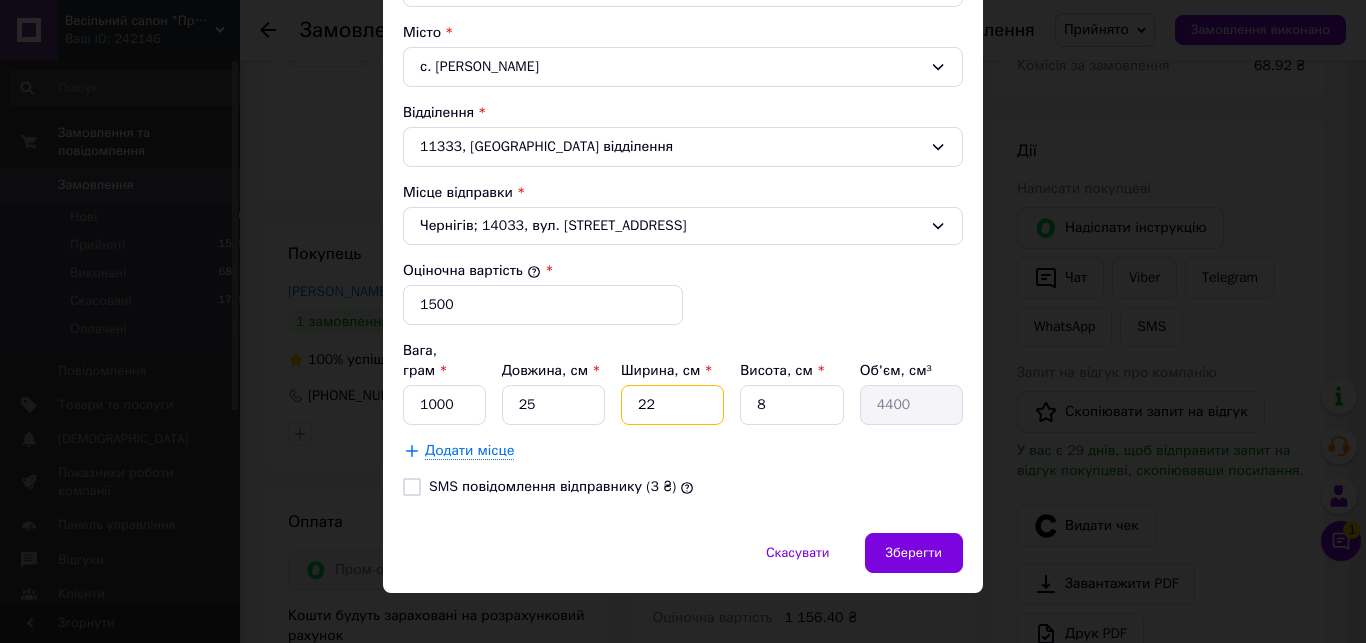 type on "22" 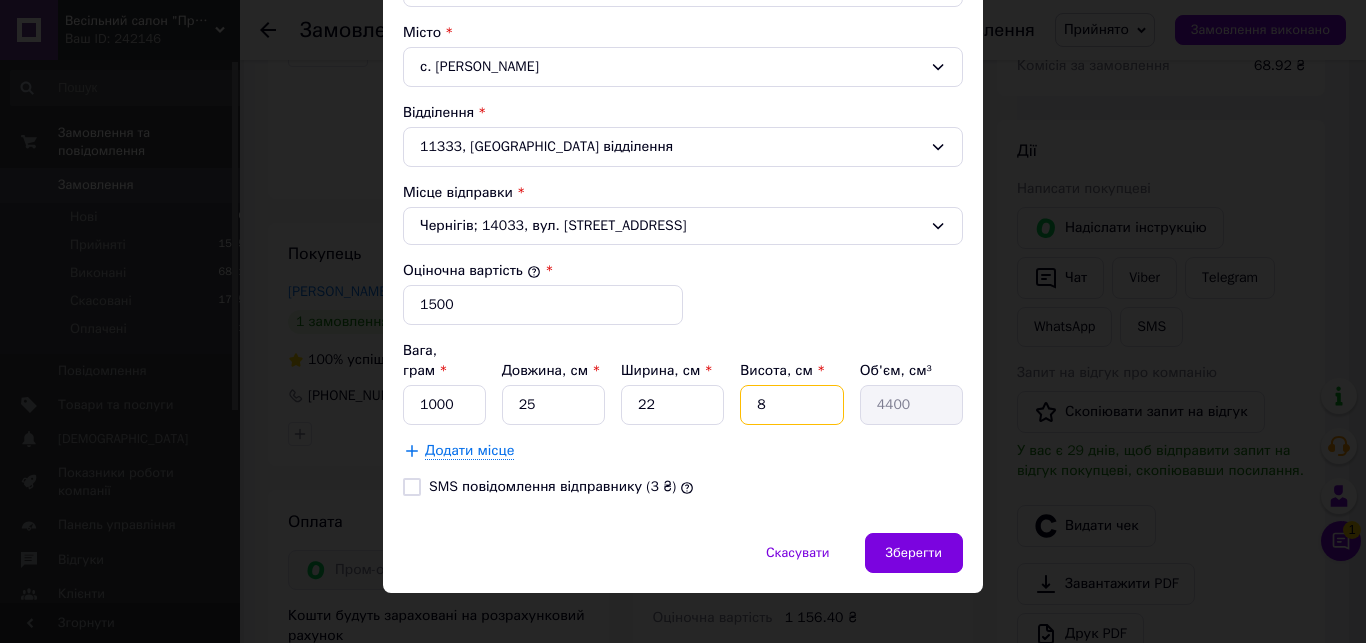 drag, startPoint x: 785, startPoint y: 392, endPoint x: 733, endPoint y: 372, distance: 55.713554 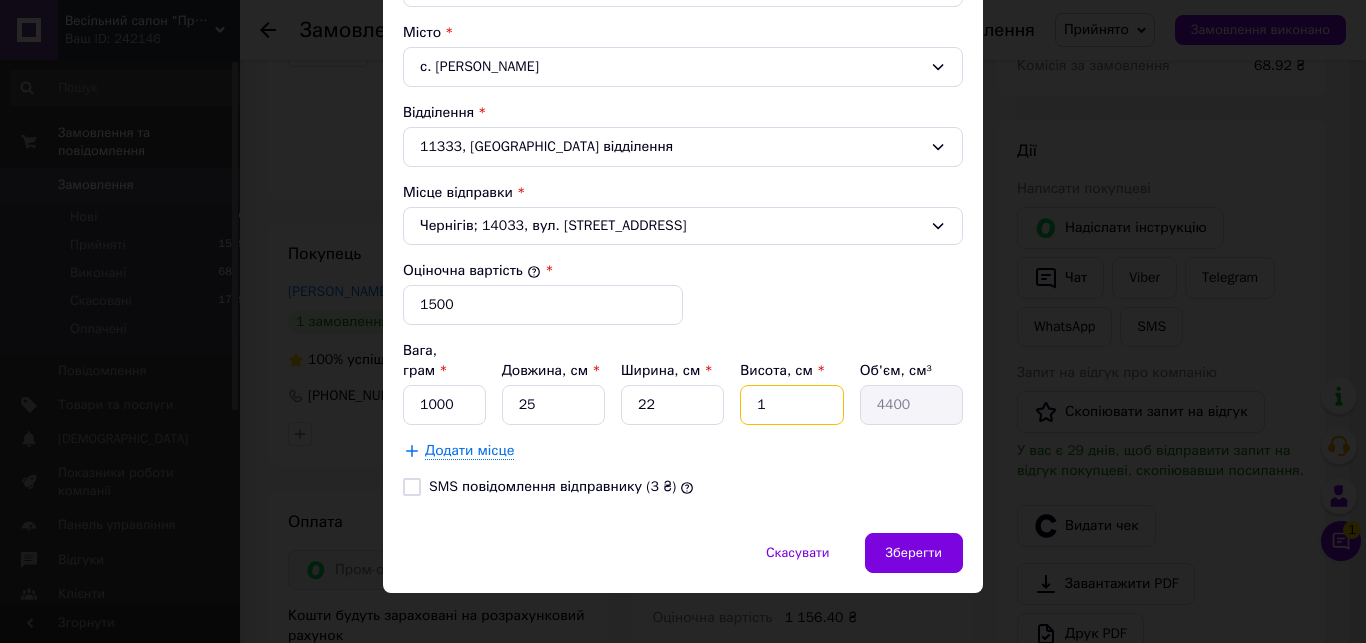 type on "550" 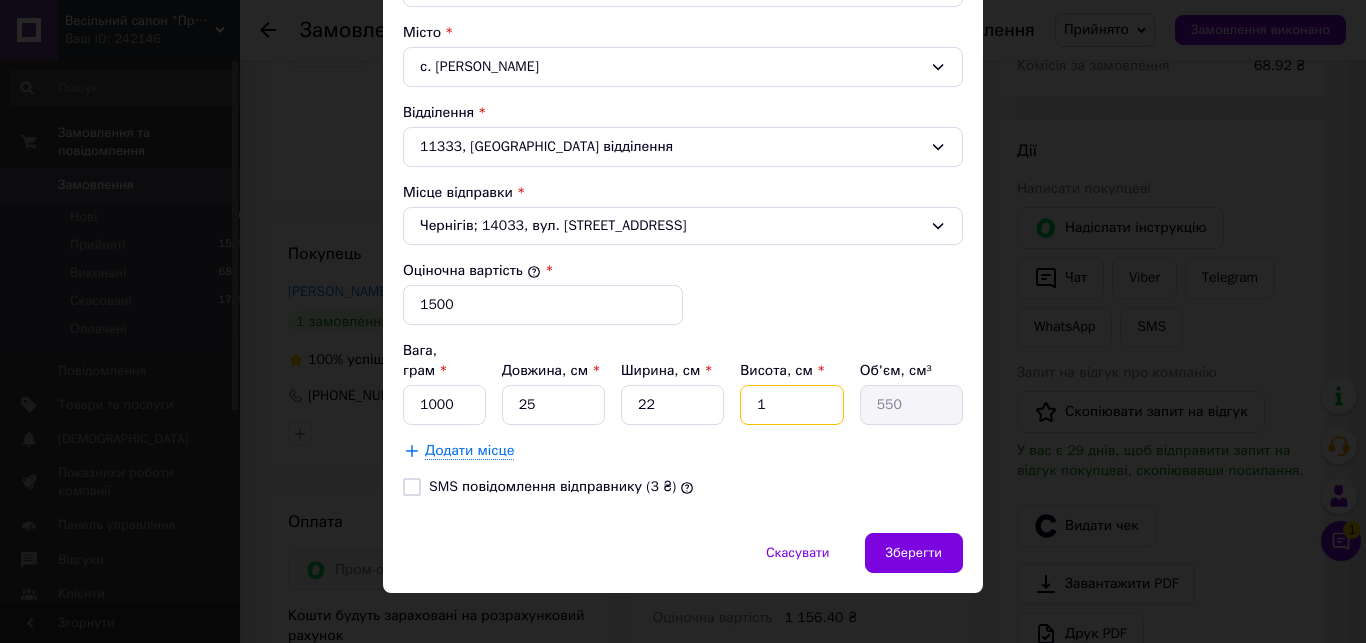 type on "10" 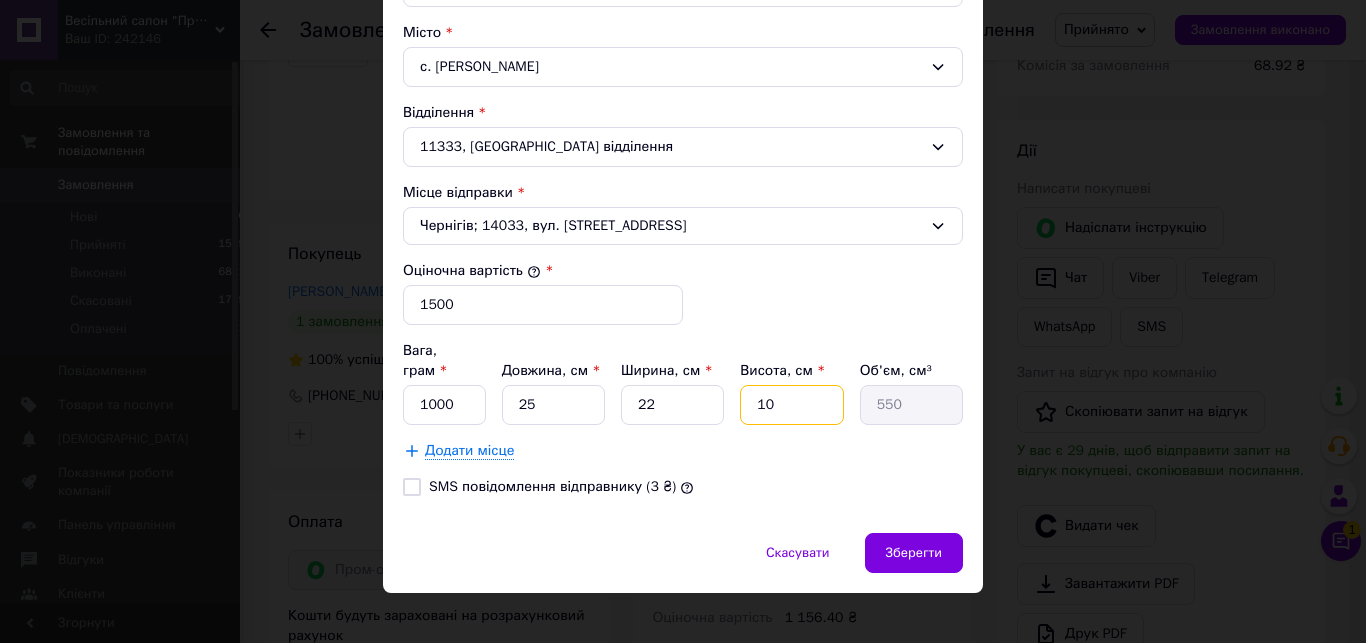 type on "5500" 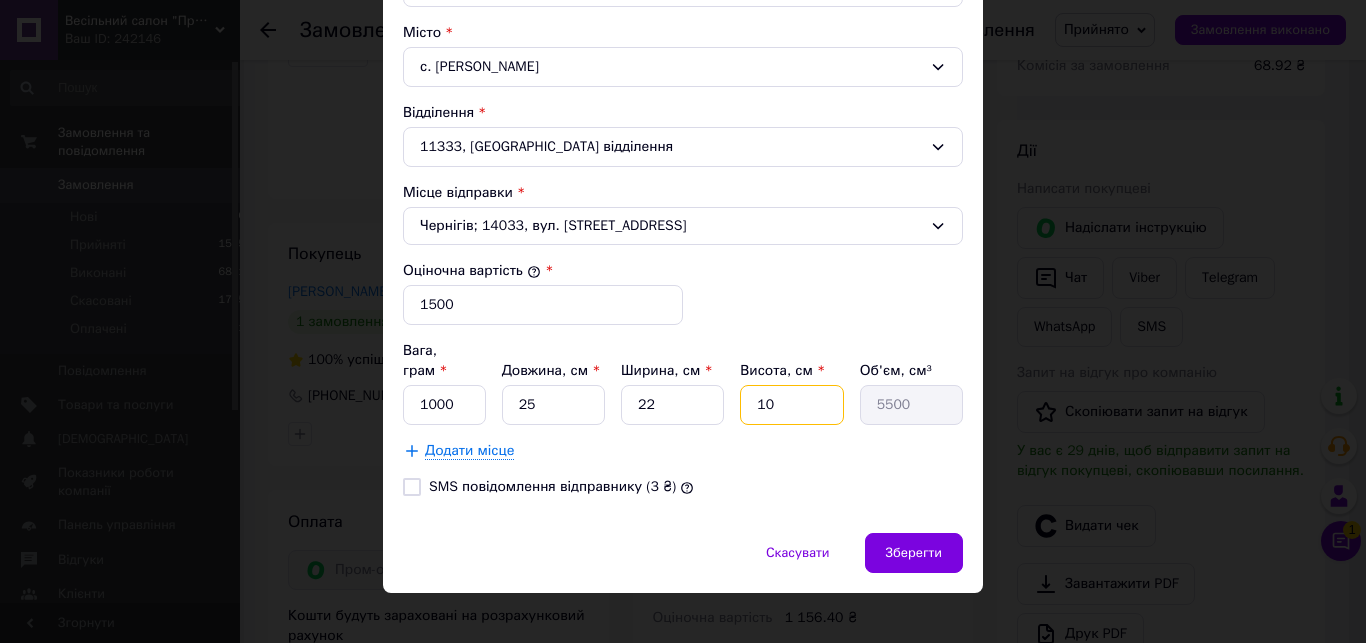 type on "1" 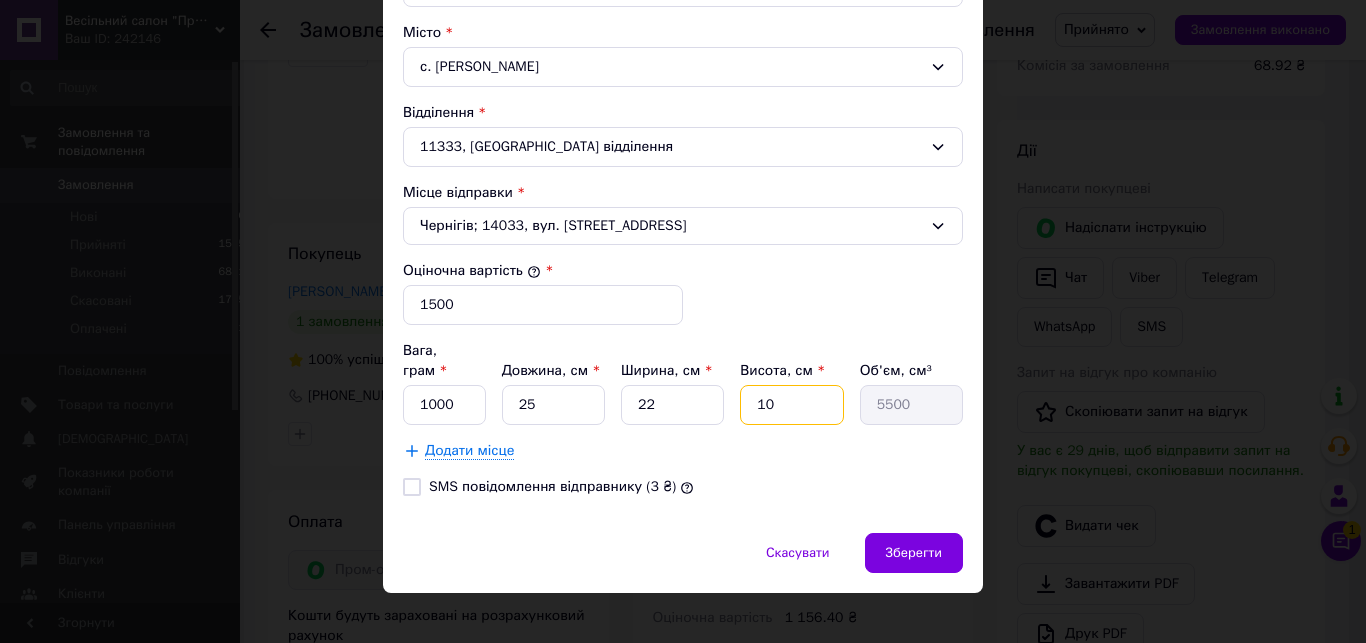 type on "550" 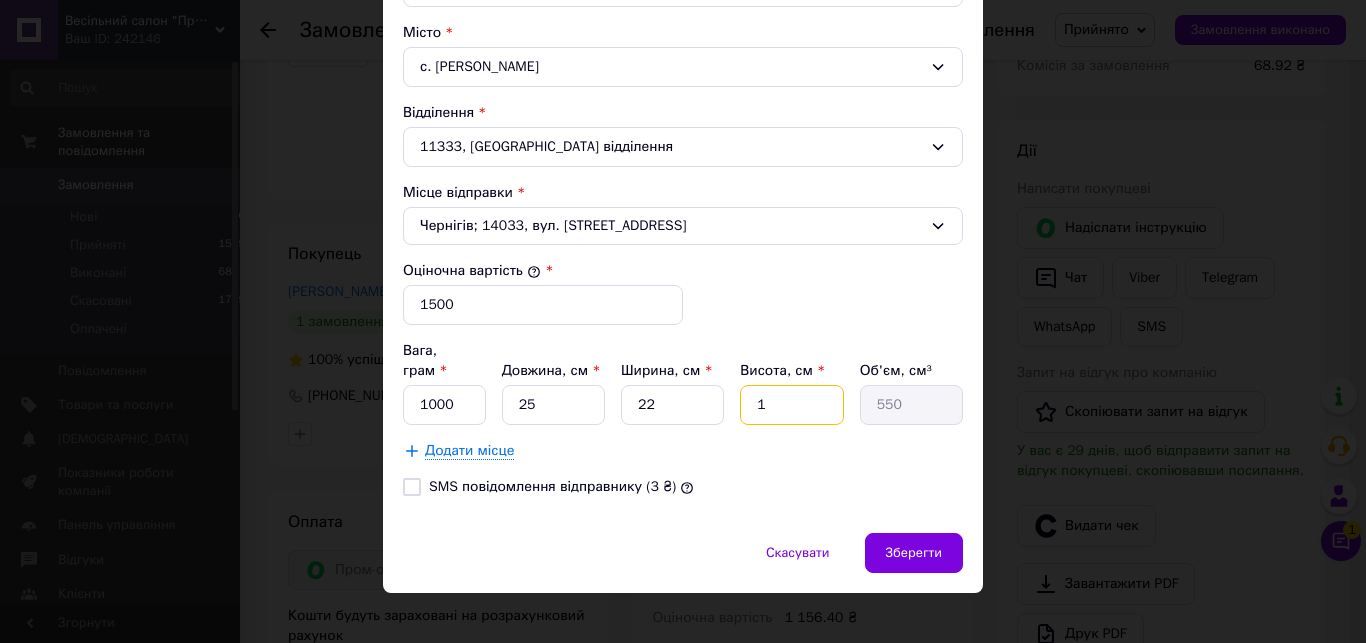 type 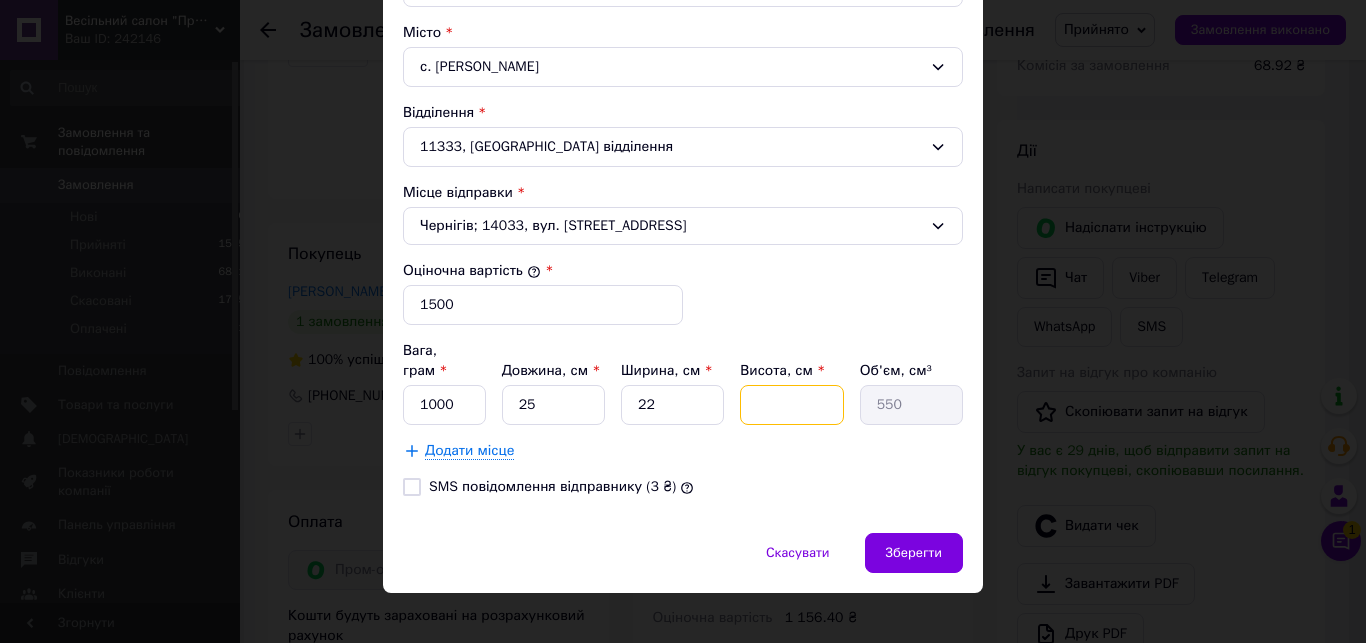 type 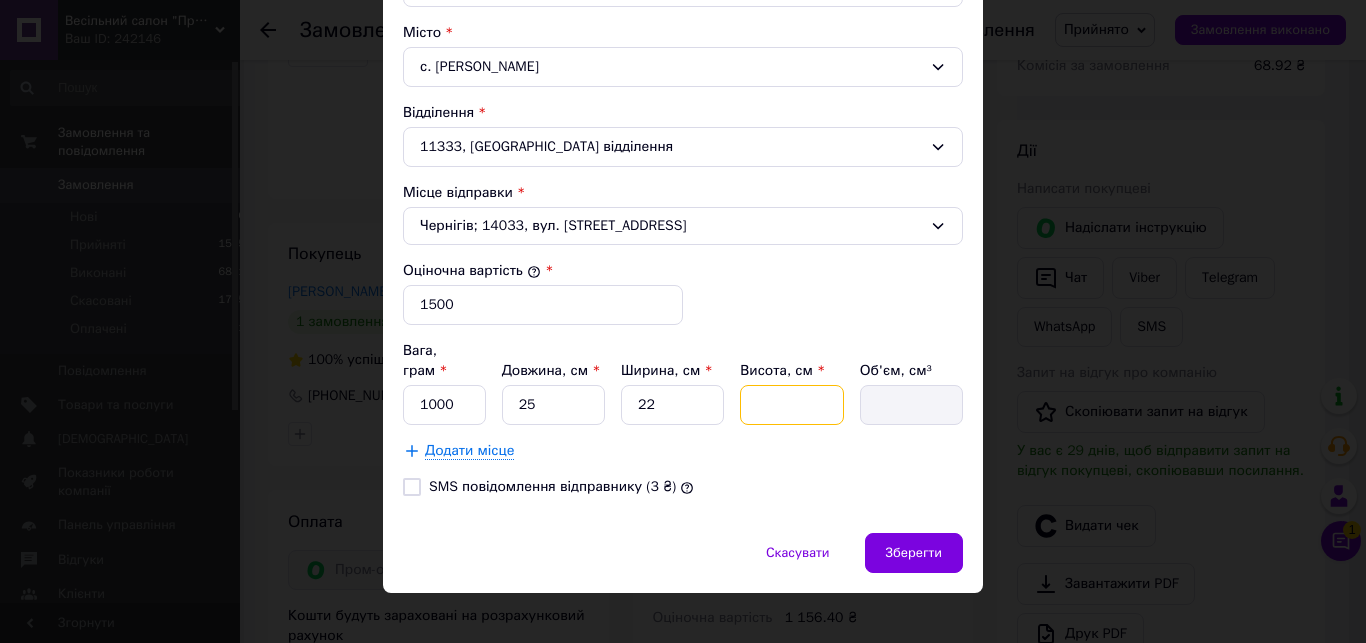 type on "9" 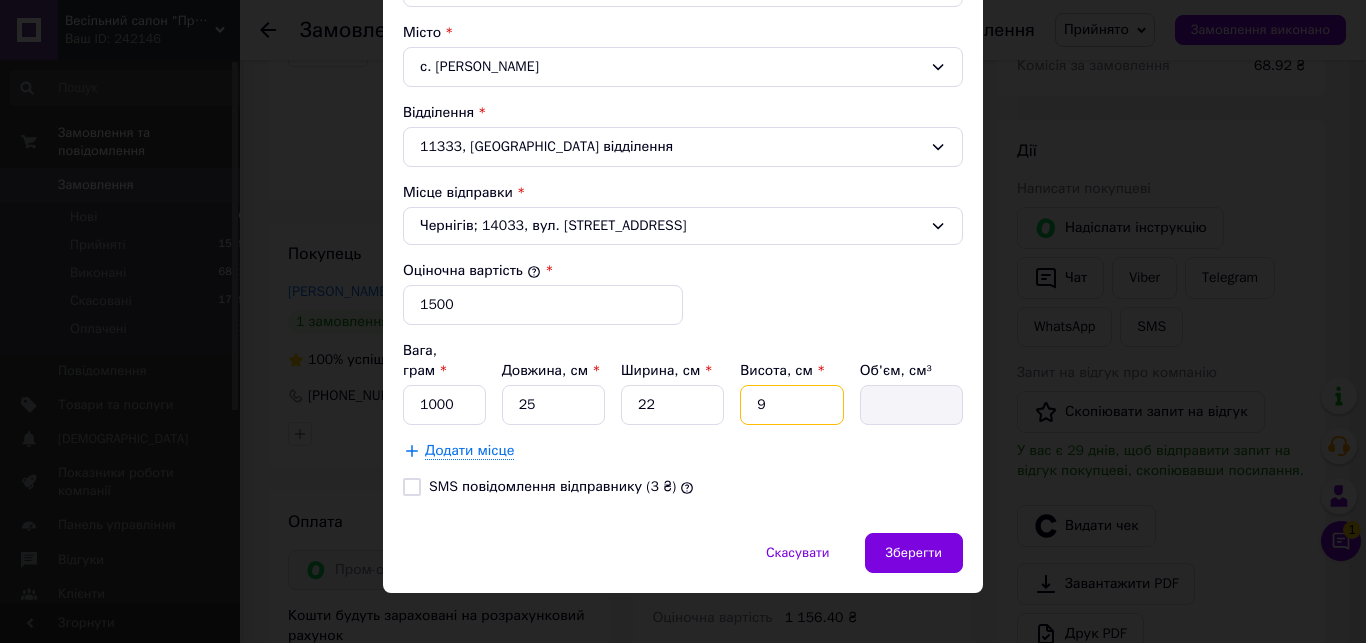 type on "4950" 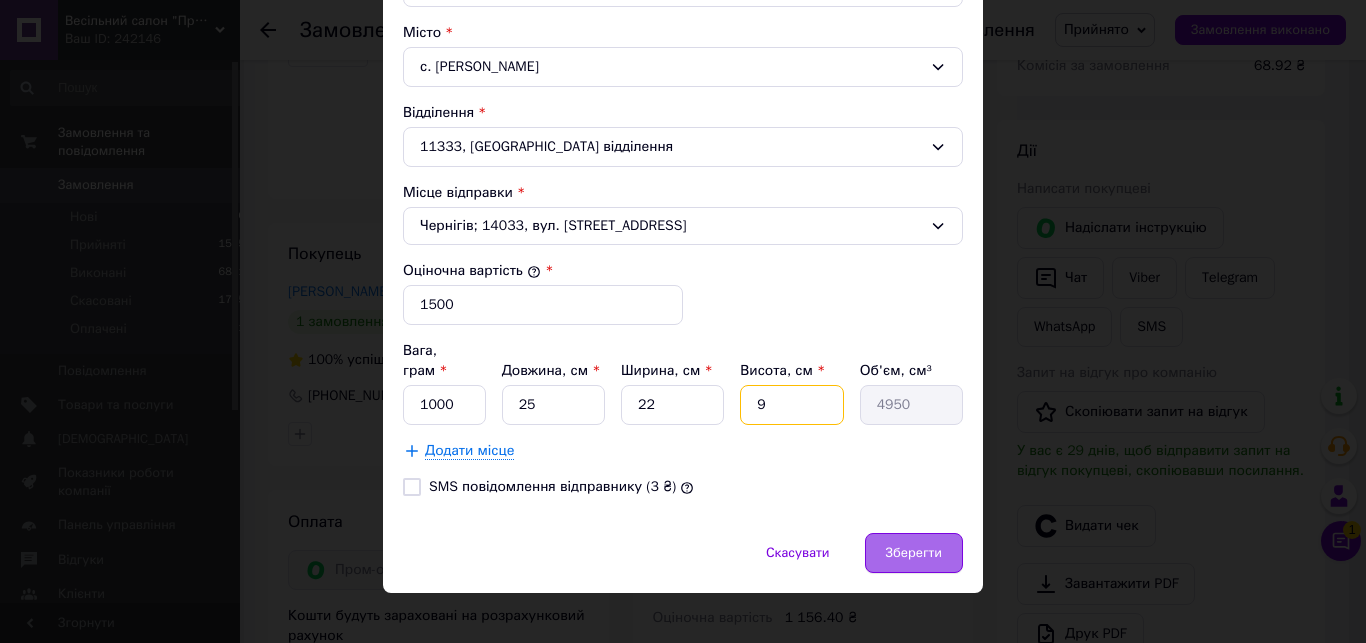 type on "9" 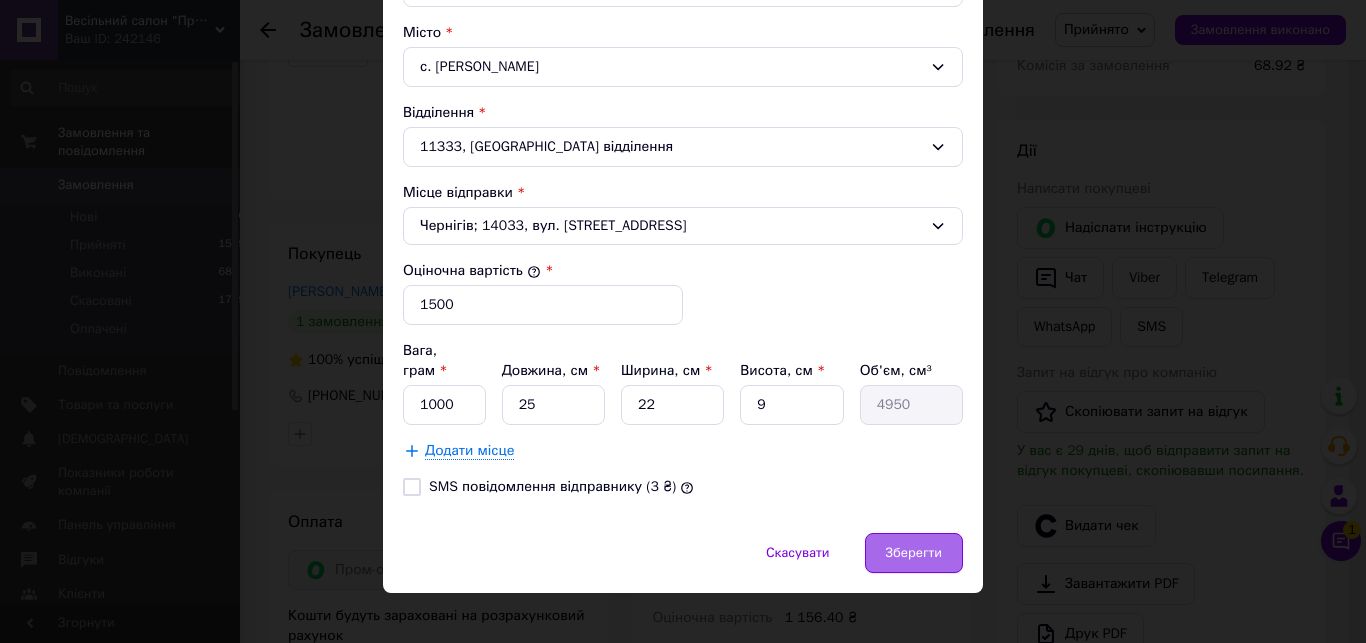 click on "Зберегти" at bounding box center (914, 553) 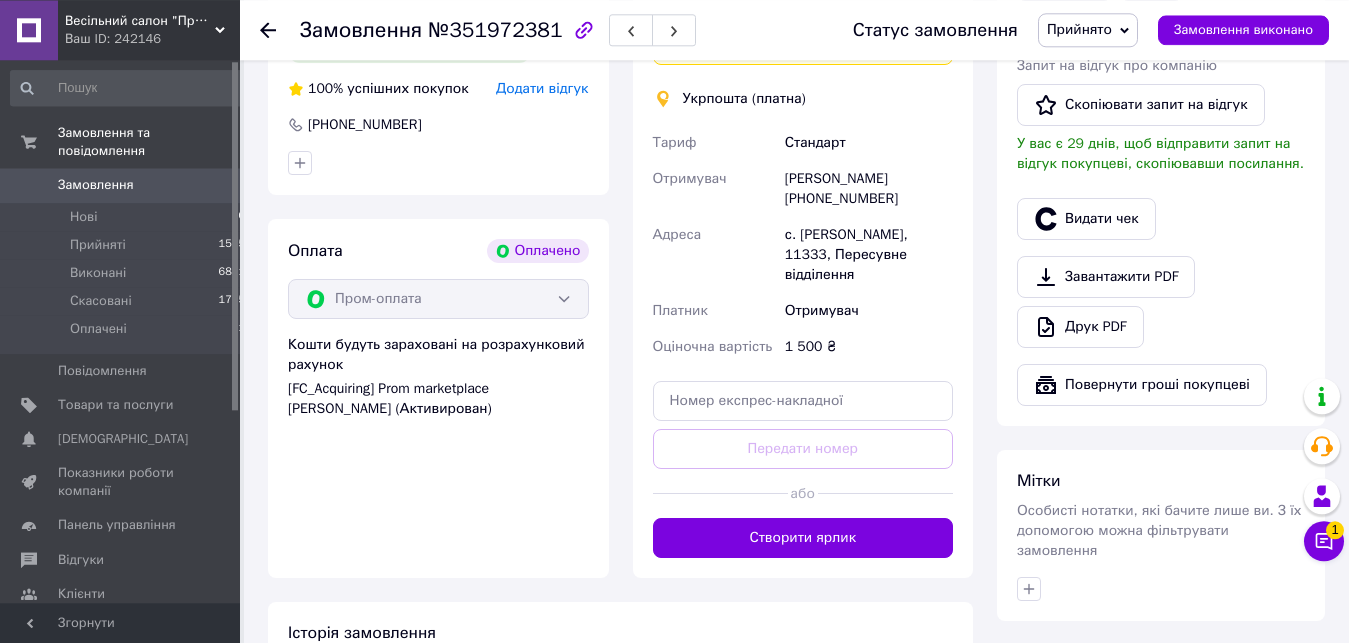 scroll, scrollTop: 612, scrollLeft: 0, axis: vertical 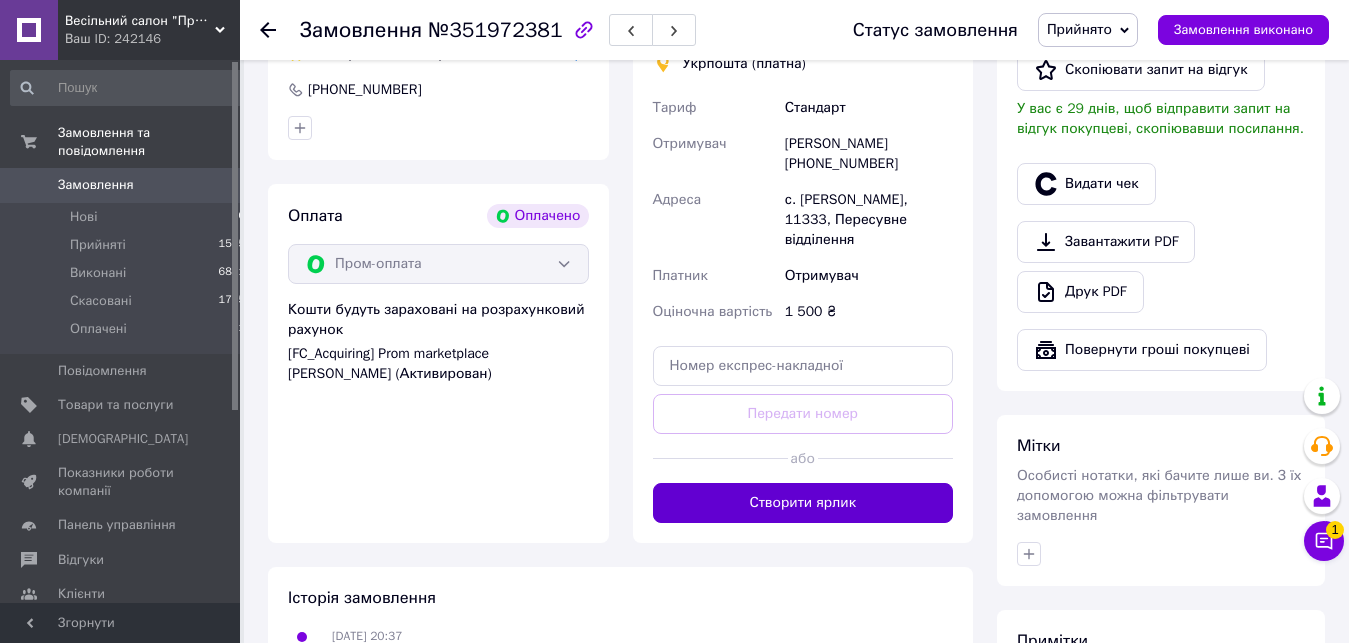 click on "Створити ярлик" at bounding box center [803, 503] 